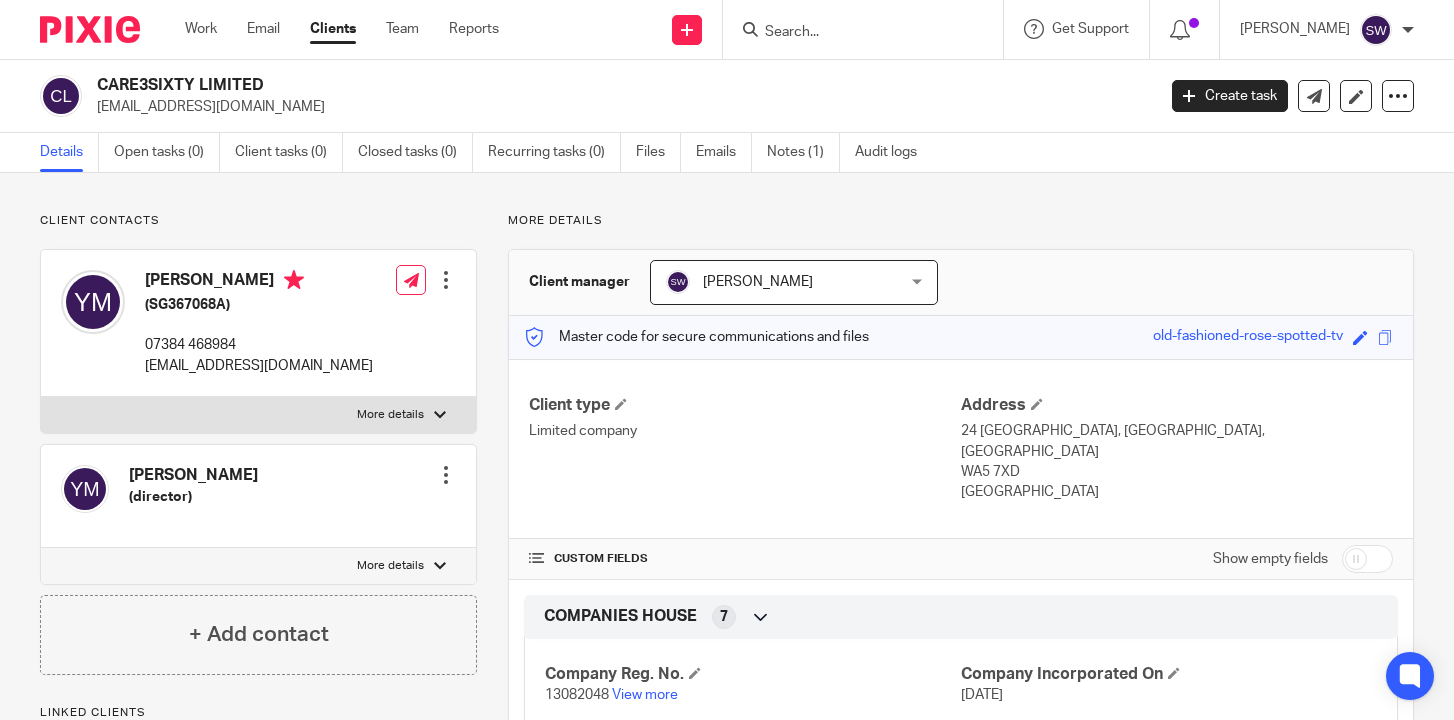 scroll, scrollTop: 0, scrollLeft: 0, axis: both 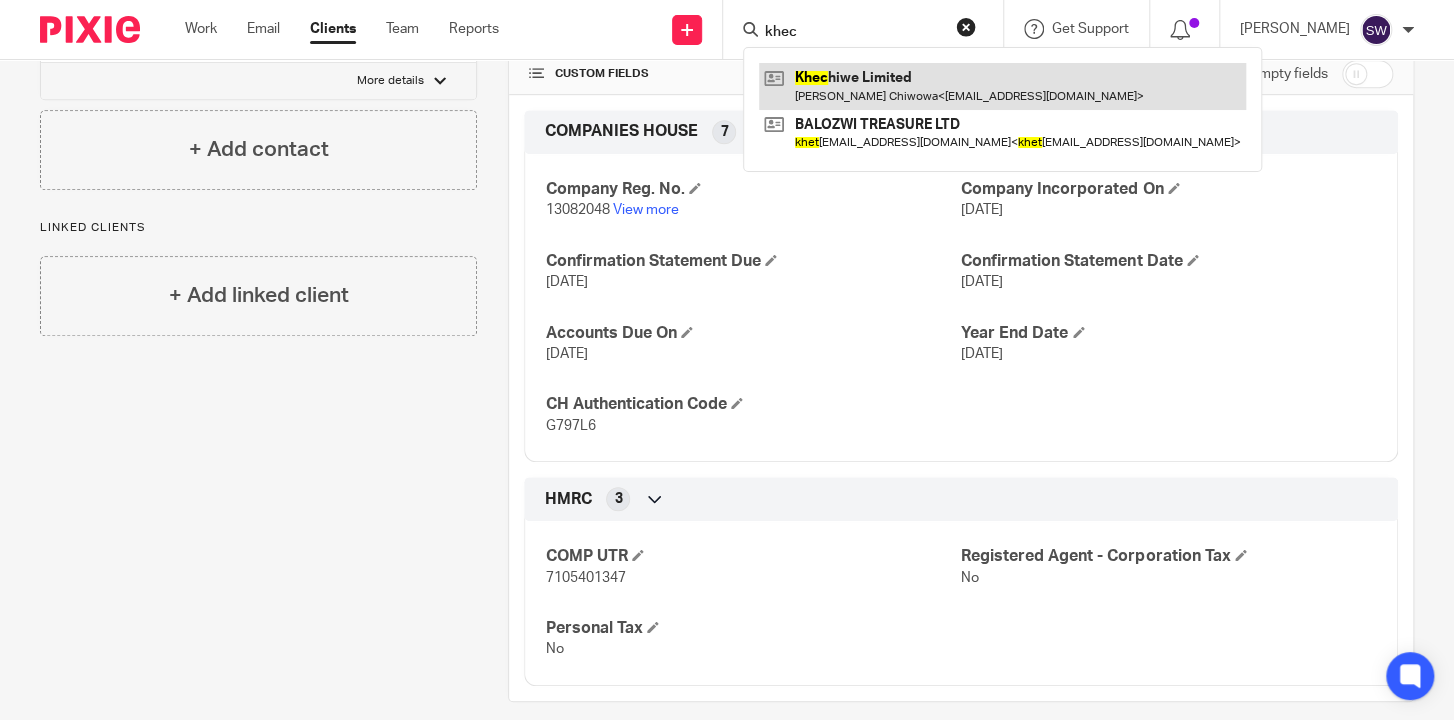 type on "khec" 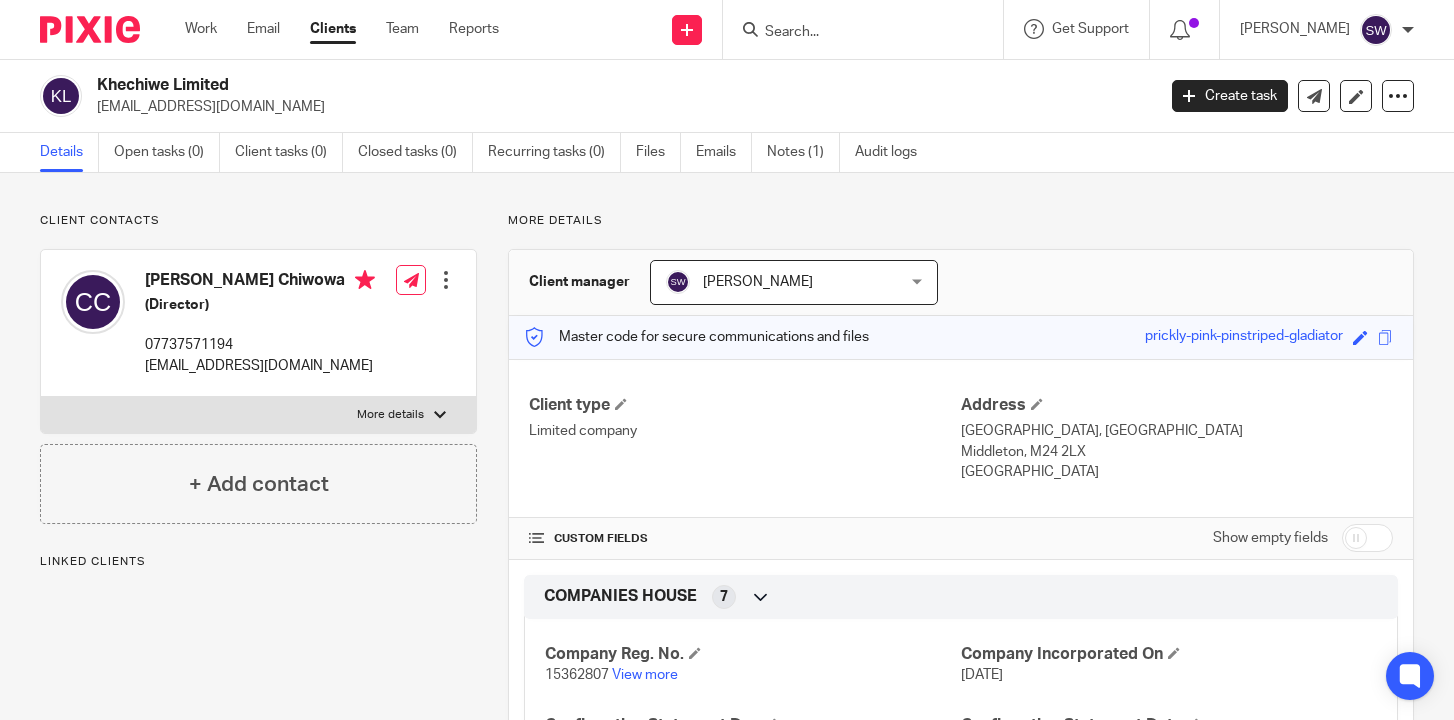 scroll, scrollTop: 0, scrollLeft: 0, axis: both 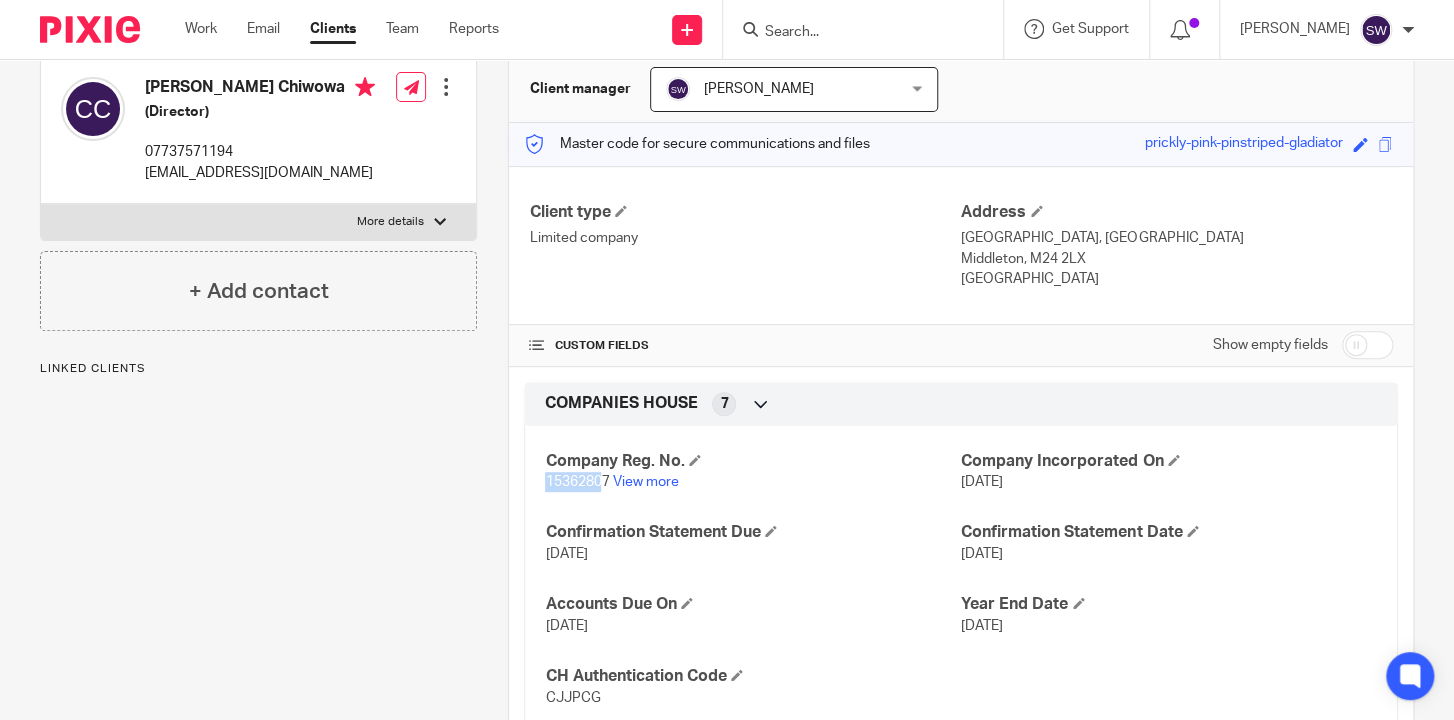 drag, startPoint x: 600, startPoint y: 480, endPoint x: 538, endPoint y: 483, distance: 62.072536 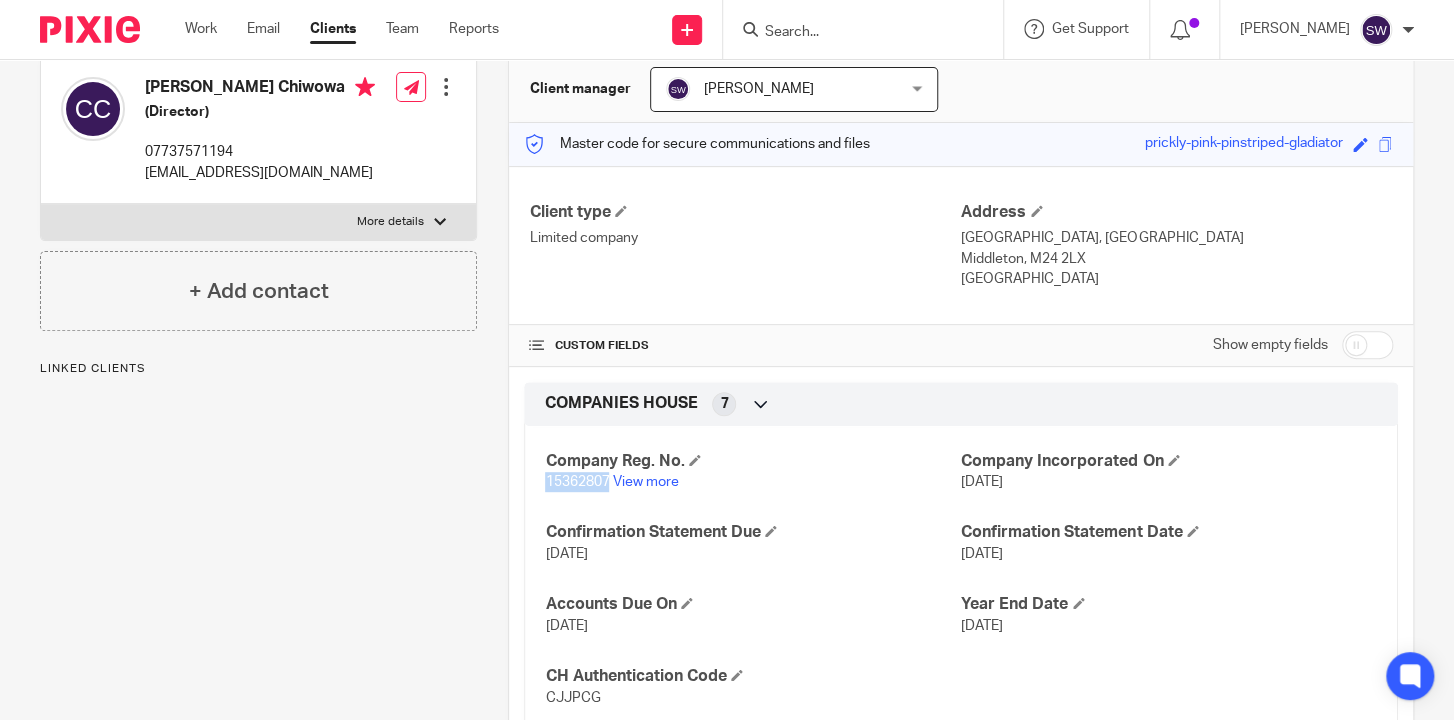 drag, startPoint x: 604, startPoint y: 479, endPoint x: 541, endPoint y: 483, distance: 63.126858 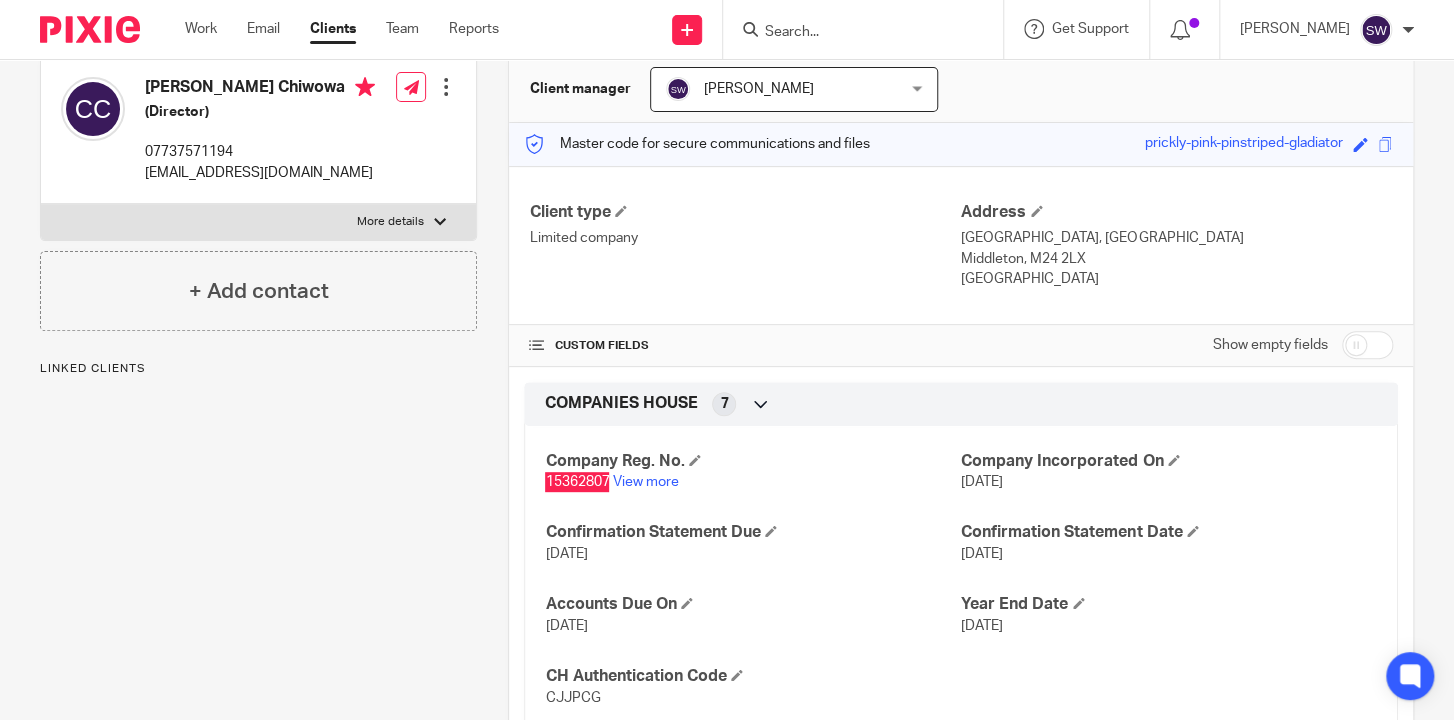scroll, scrollTop: 483, scrollLeft: 0, axis: vertical 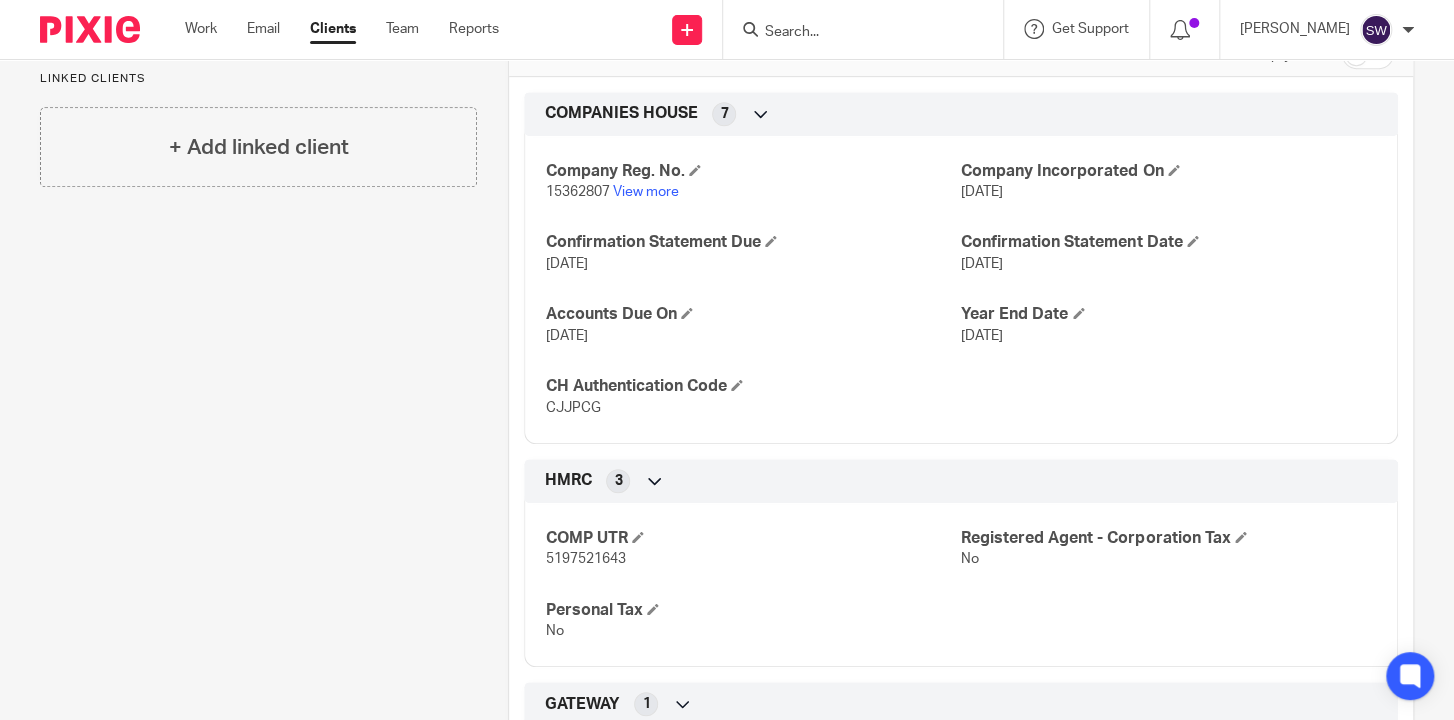 click on "5197521643" at bounding box center [585, 559] 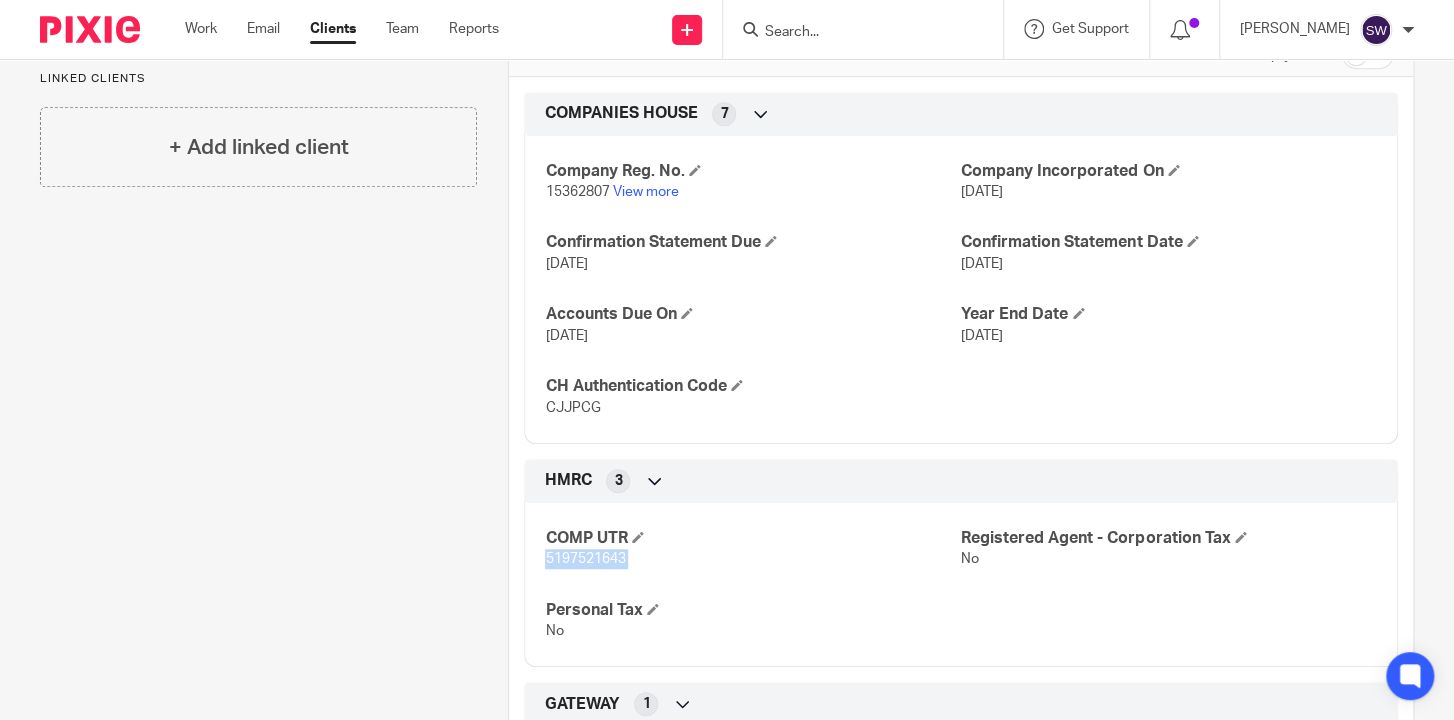 copy on "5197521643" 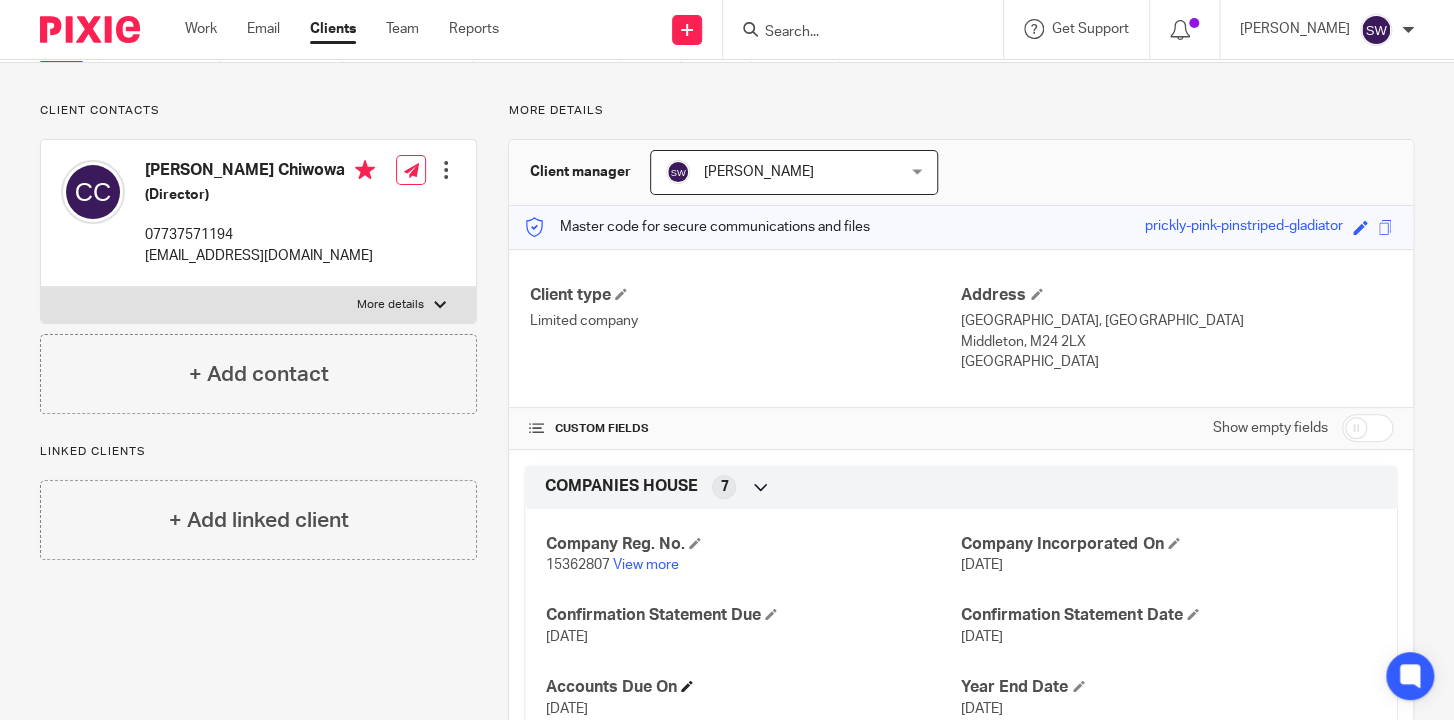 scroll, scrollTop: 97, scrollLeft: 0, axis: vertical 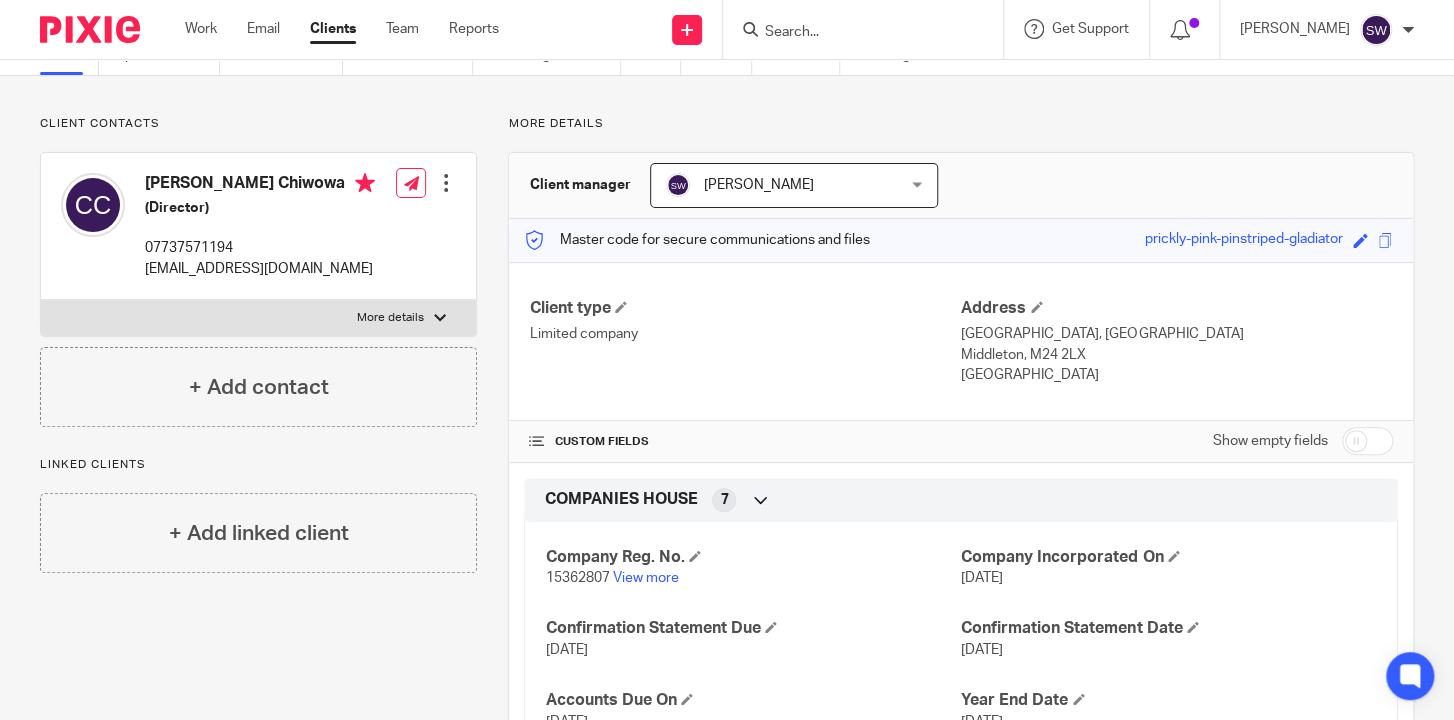 click on "[PERSON_NAME] Chiwowa" at bounding box center (260, 185) 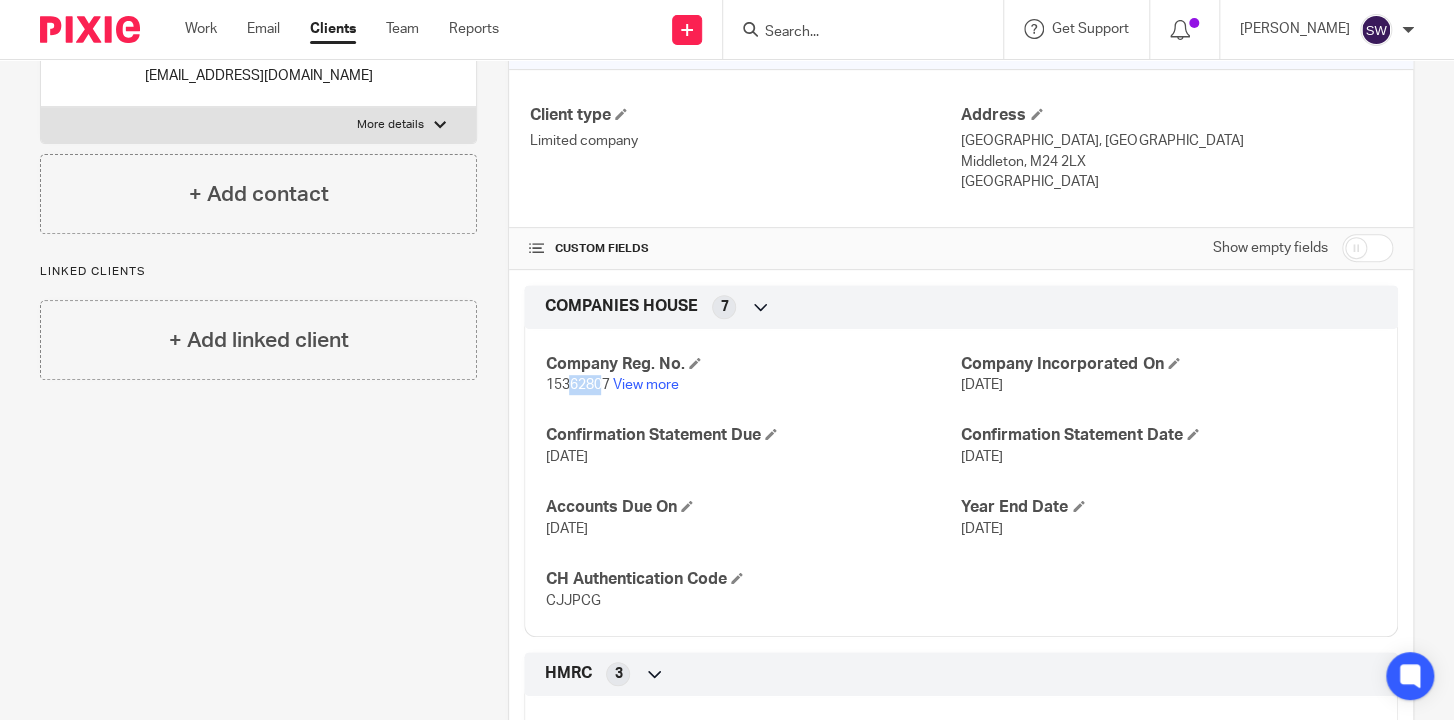 drag, startPoint x: 601, startPoint y: 384, endPoint x: 573, endPoint y: 387, distance: 28.160255 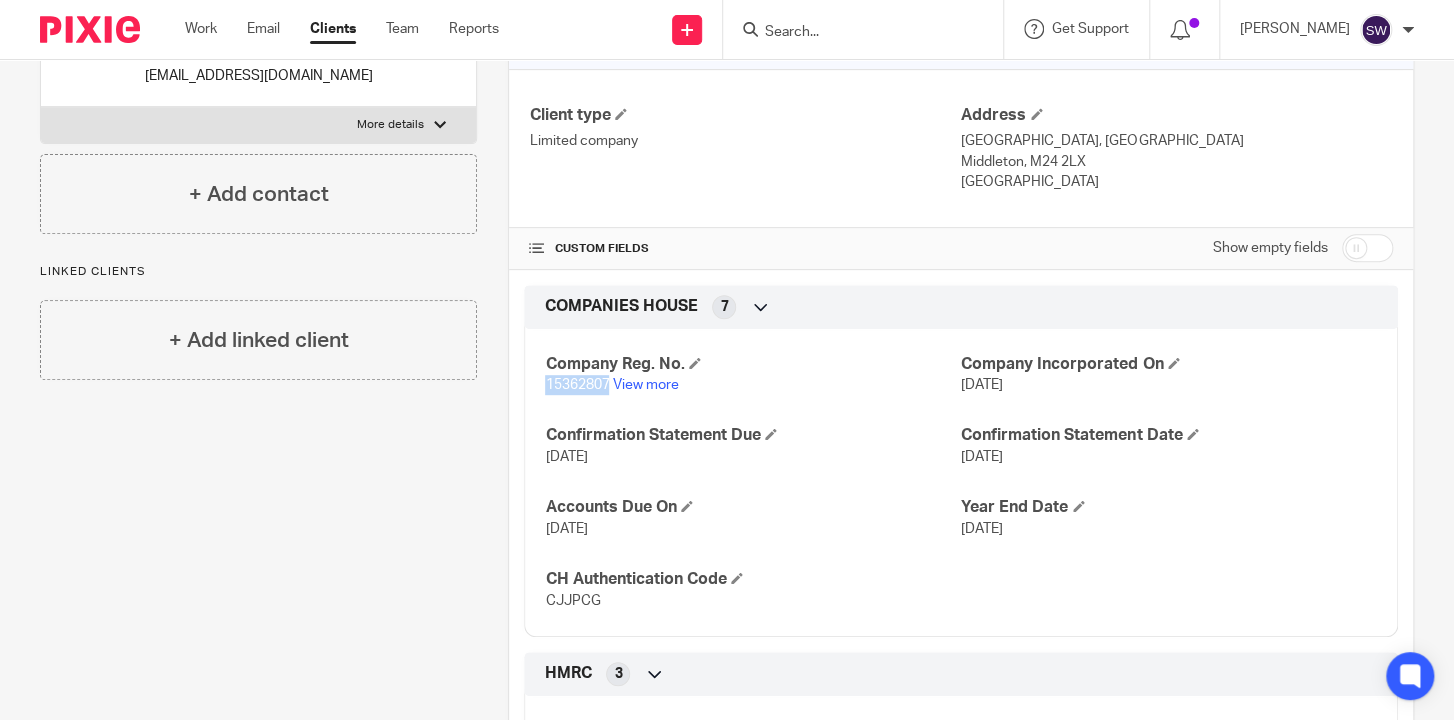 drag, startPoint x: 604, startPoint y: 385, endPoint x: 542, endPoint y: 389, distance: 62.1289 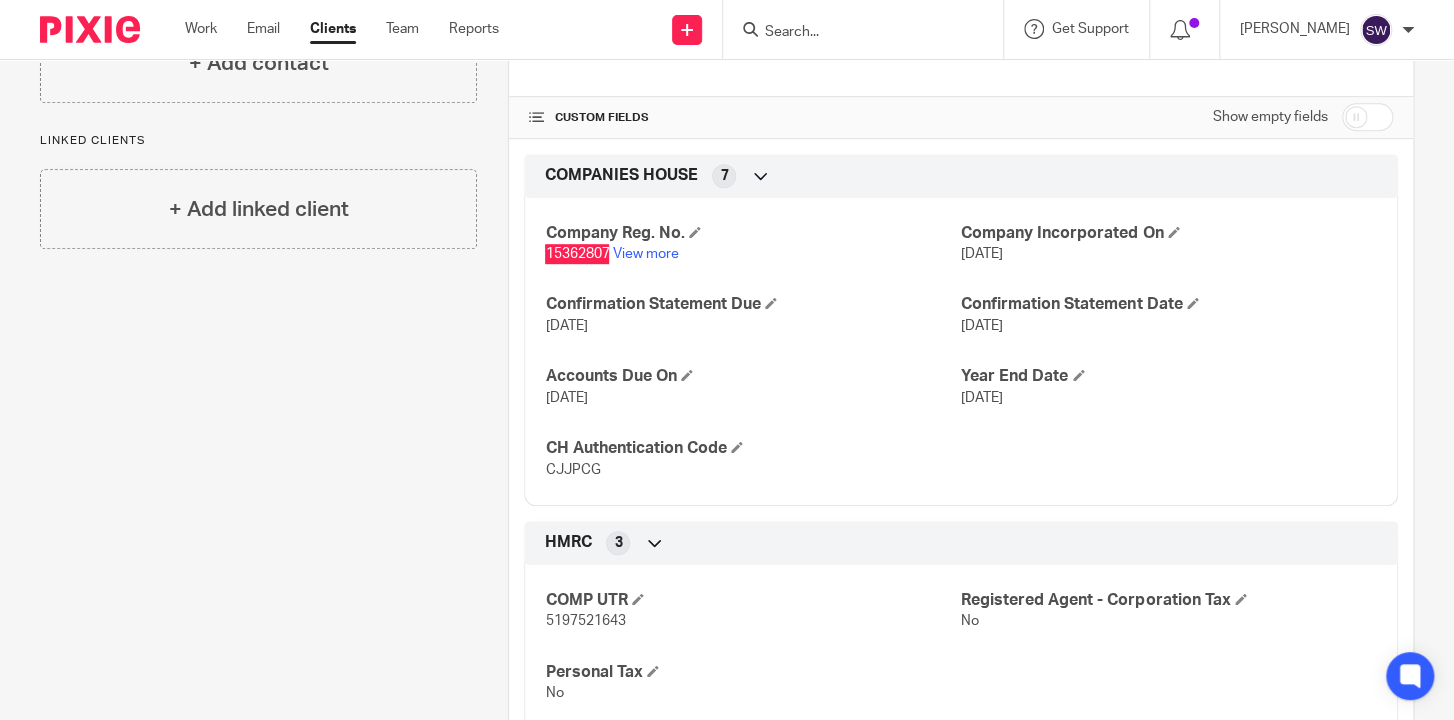scroll, scrollTop: 580, scrollLeft: 0, axis: vertical 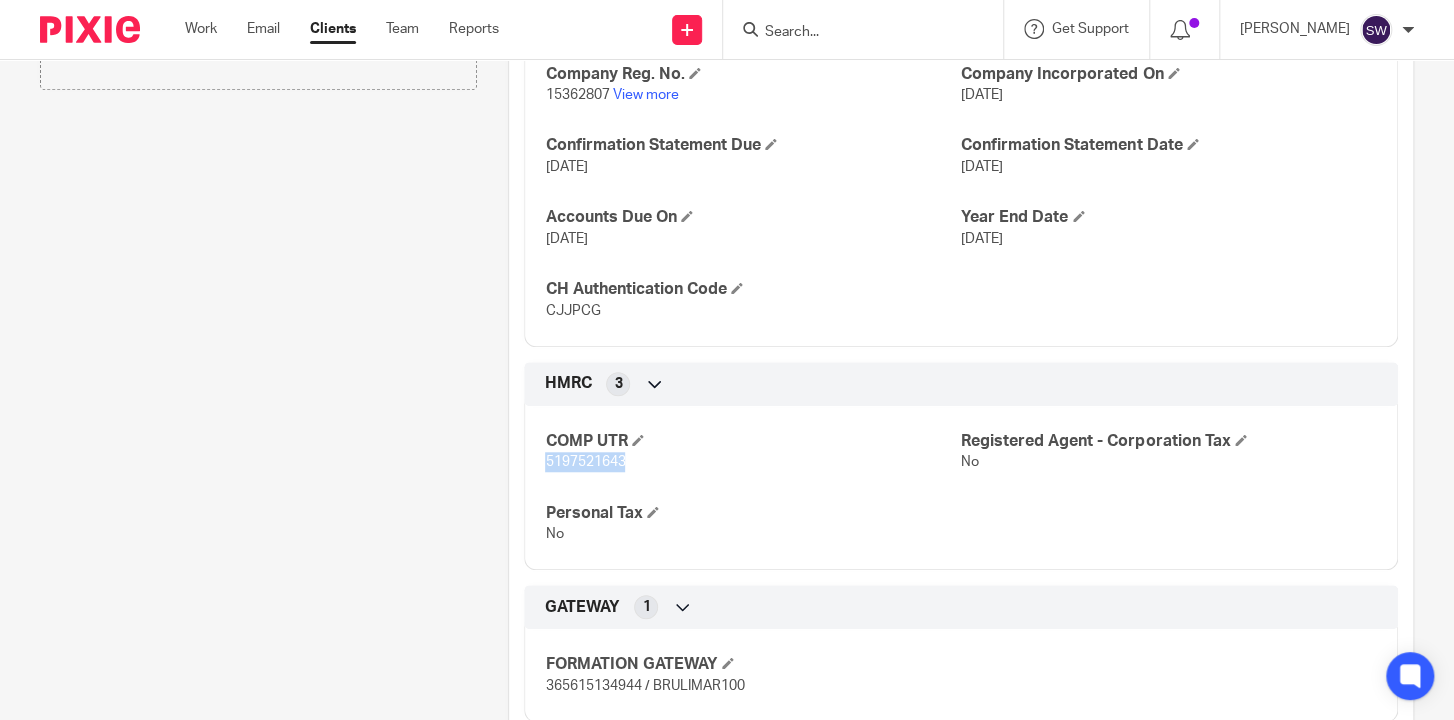 drag, startPoint x: 628, startPoint y: 463, endPoint x: 524, endPoint y: 462, distance: 104.00481 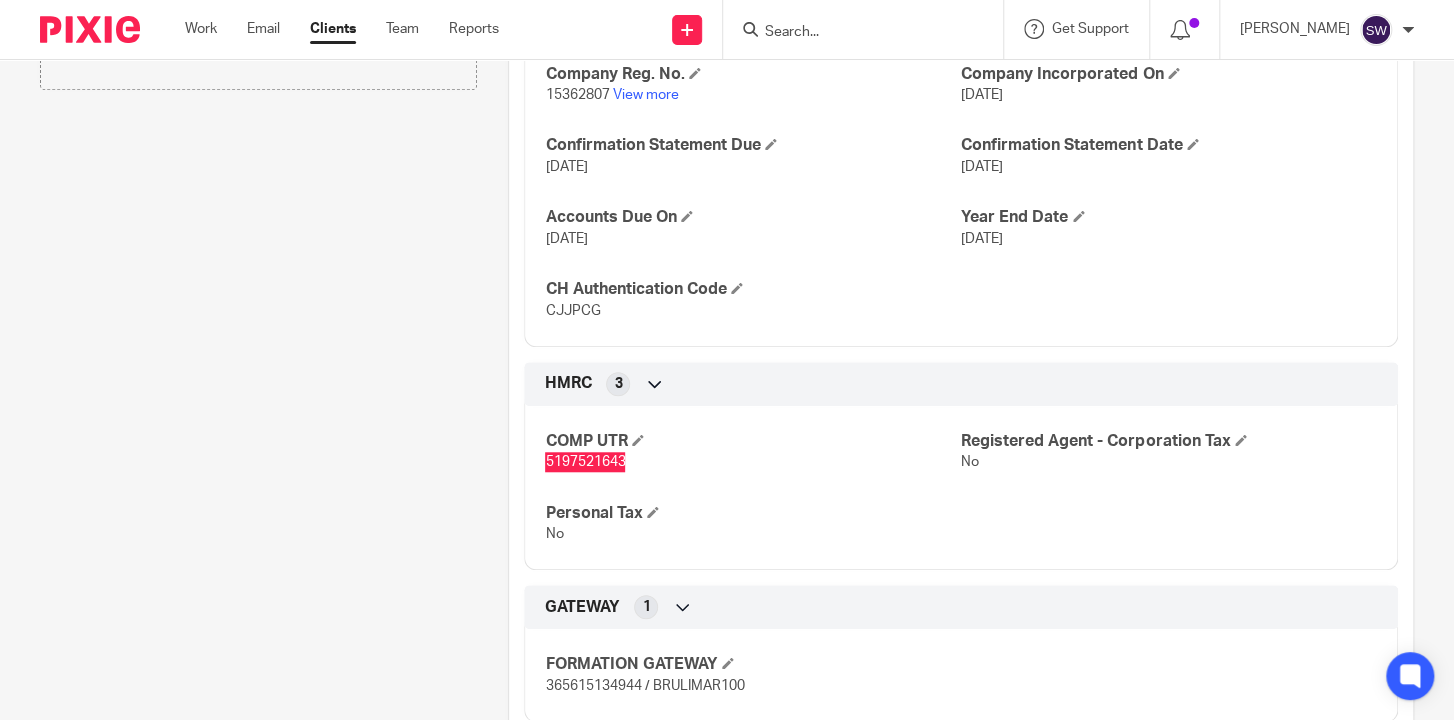 scroll, scrollTop: 193, scrollLeft: 0, axis: vertical 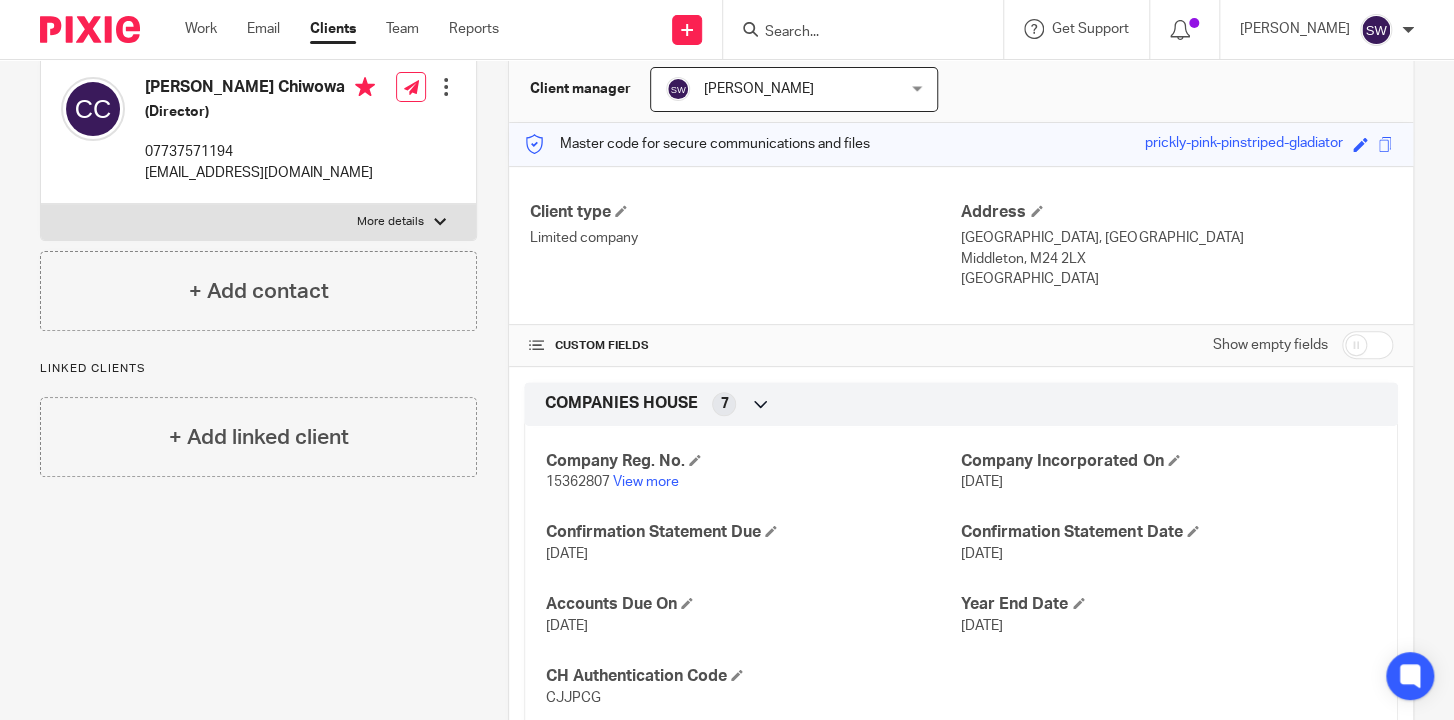 drag, startPoint x: 342, startPoint y: 87, endPoint x: 145, endPoint y: 90, distance: 197.02284 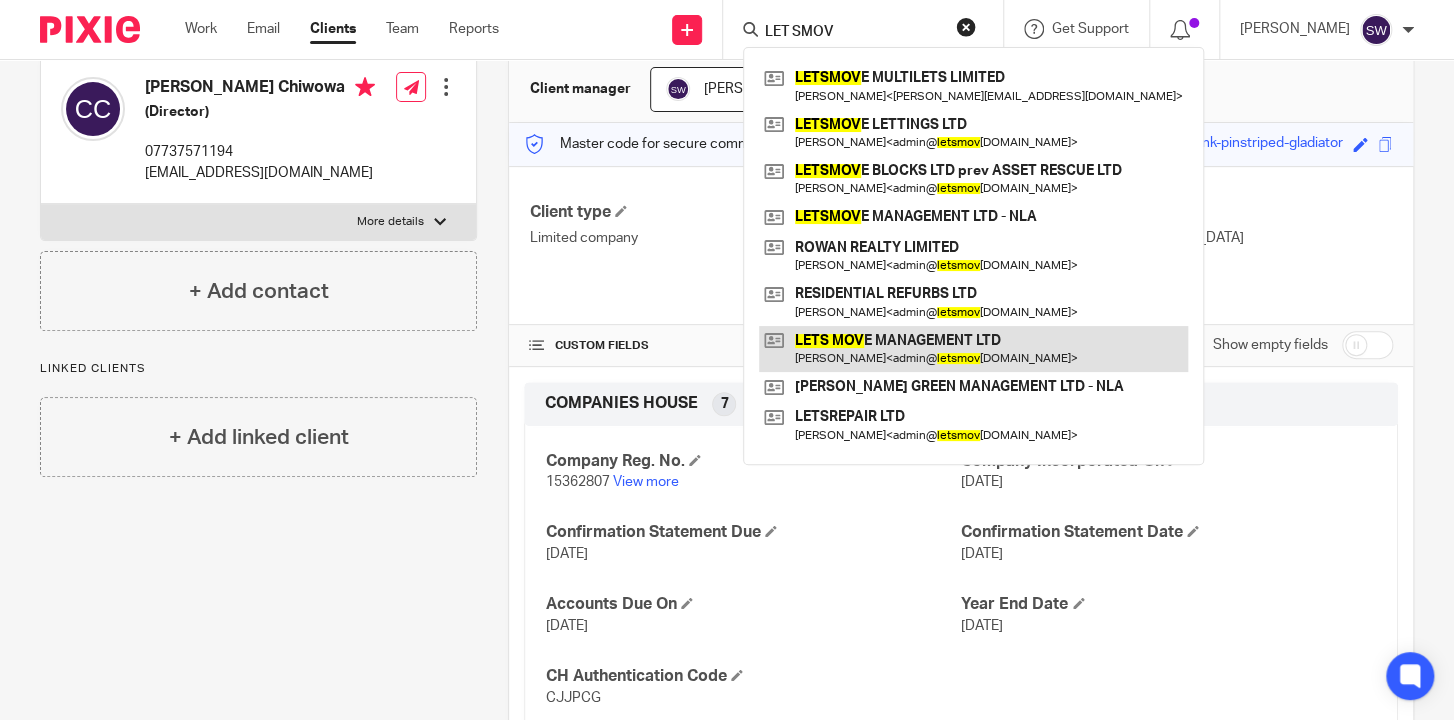 type on "LET SMOV" 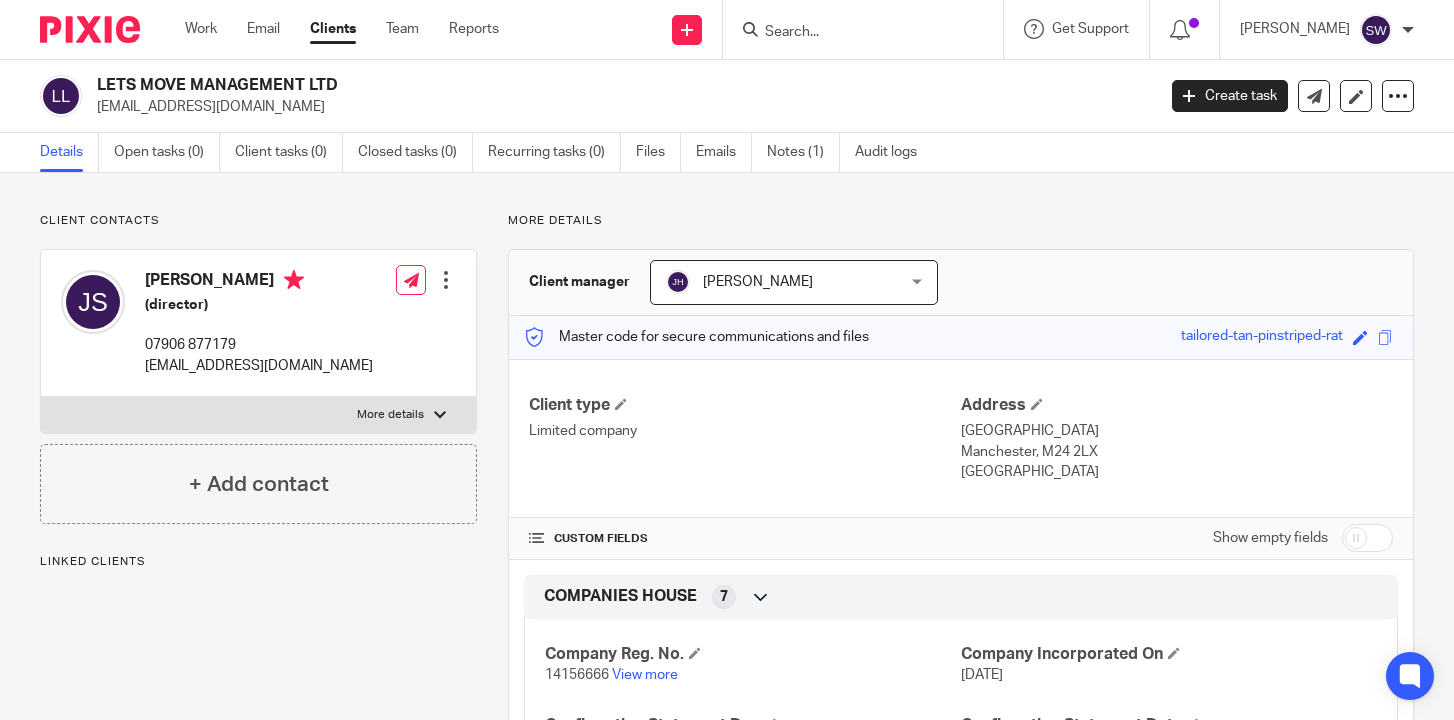 scroll, scrollTop: 0, scrollLeft: 0, axis: both 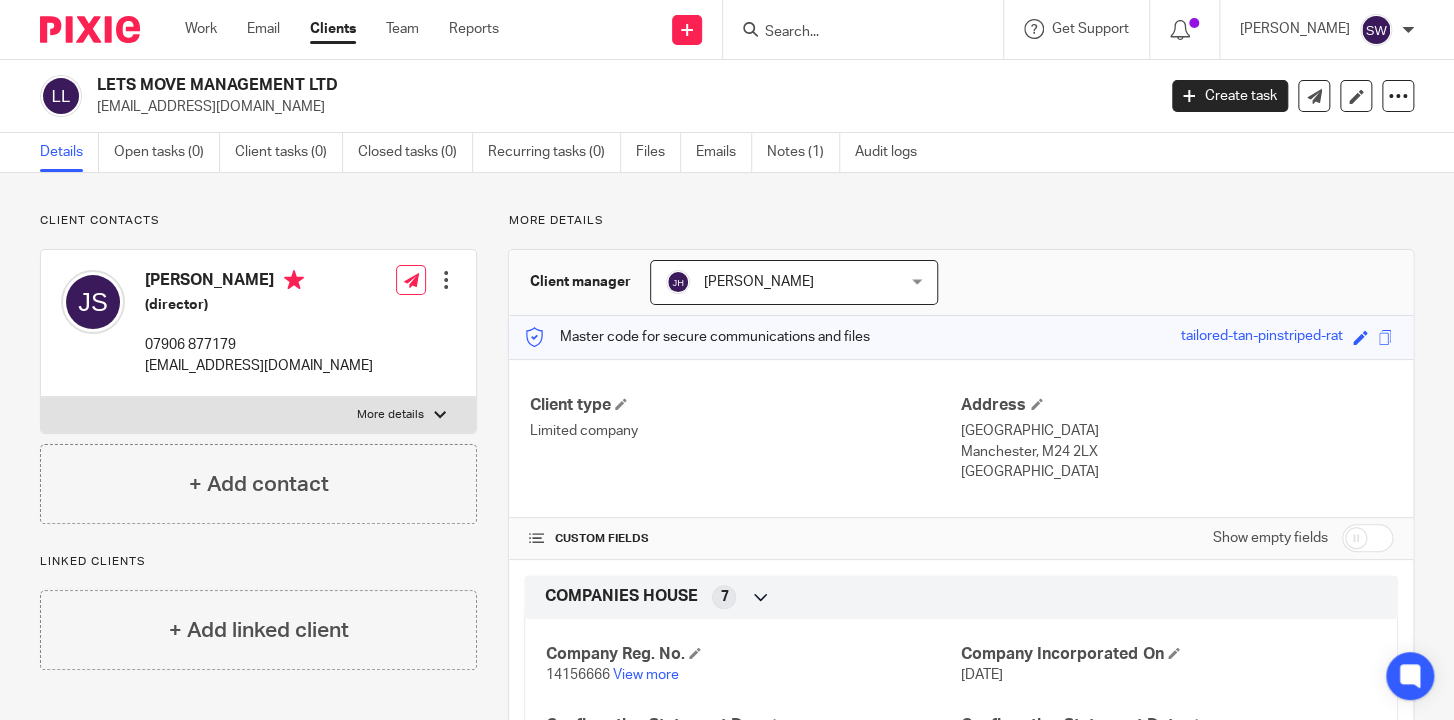 click at bounding box center [853, 33] 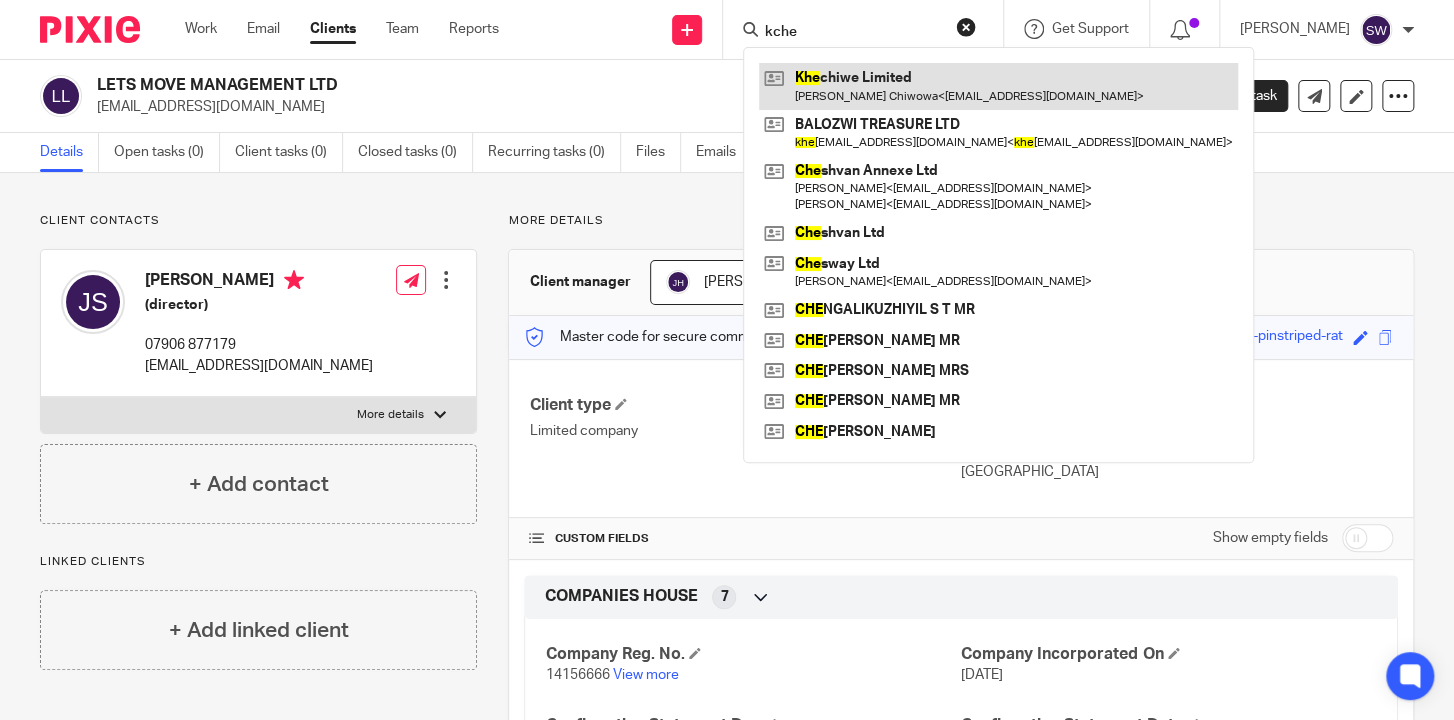 type on "kche" 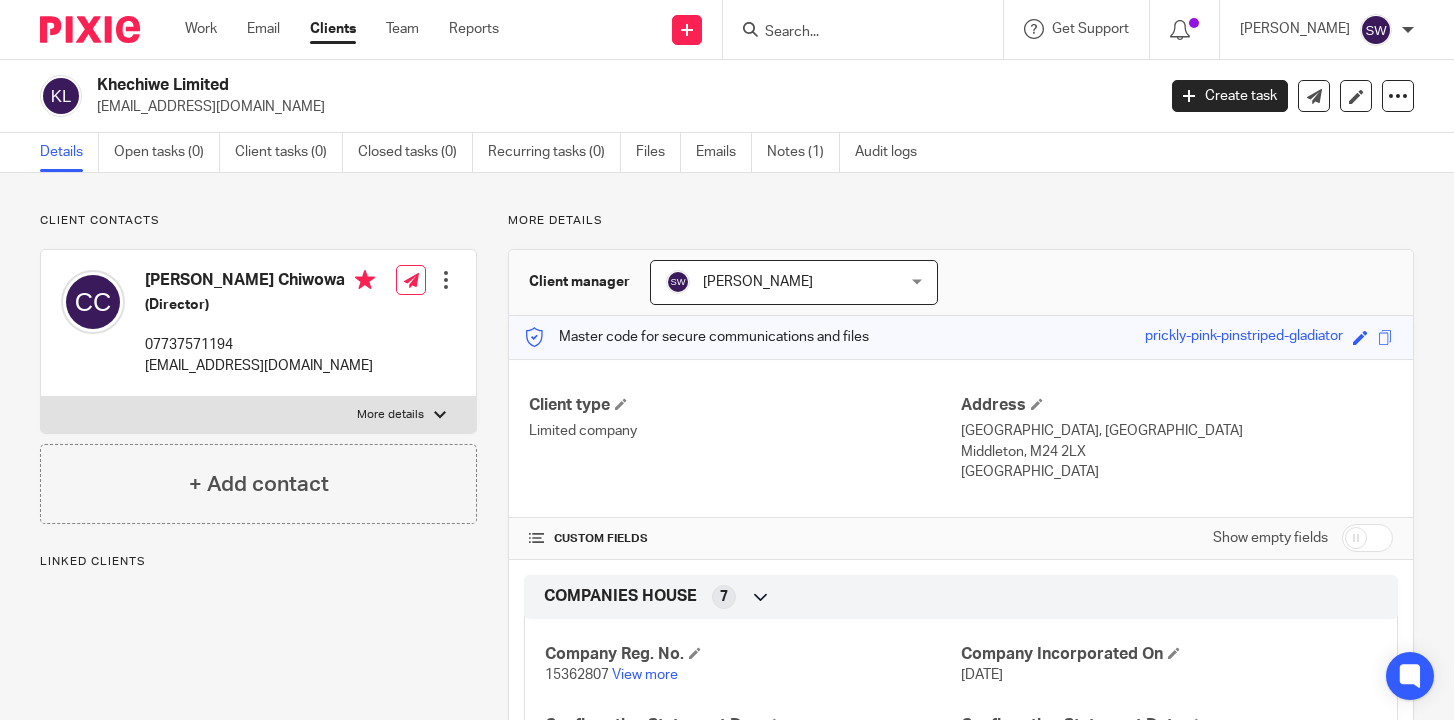 scroll, scrollTop: 0, scrollLeft: 0, axis: both 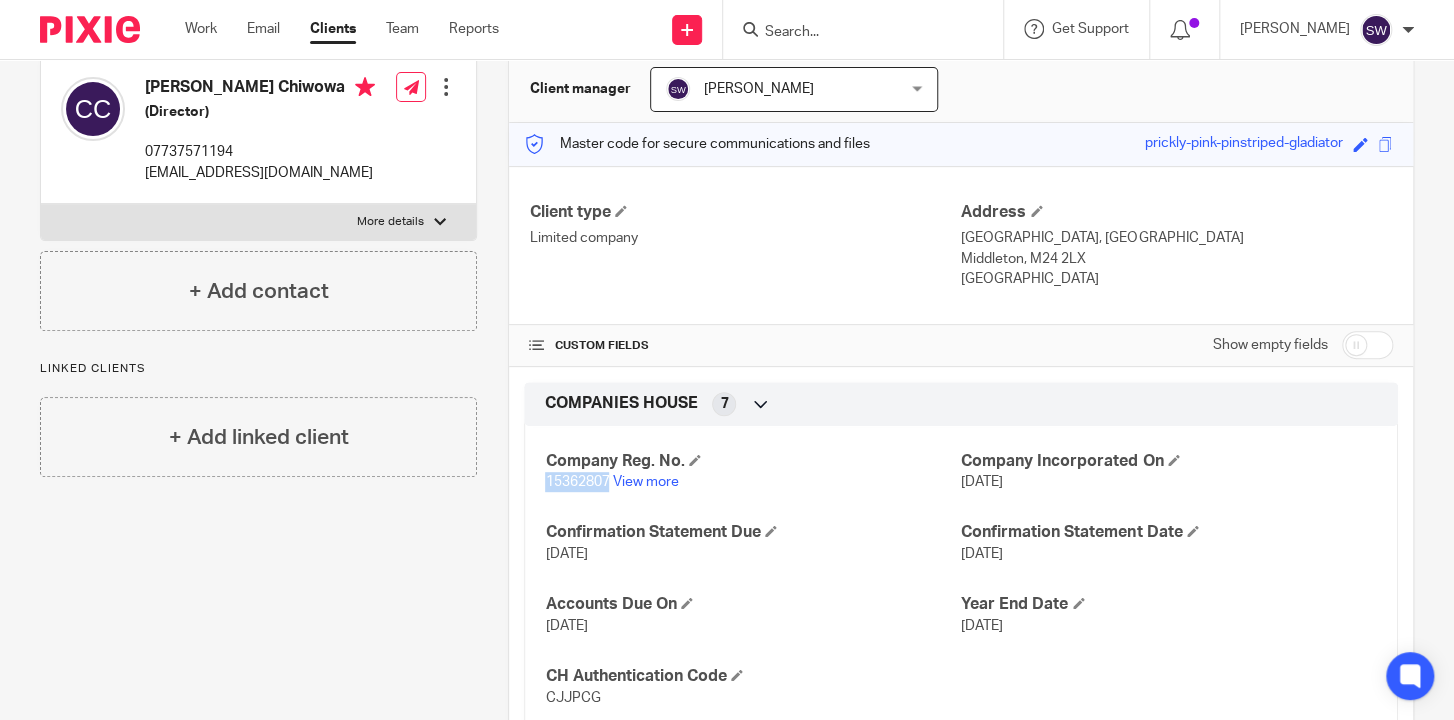 drag, startPoint x: 606, startPoint y: 481, endPoint x: 535, endPoint y: 479, distance: 71.02816 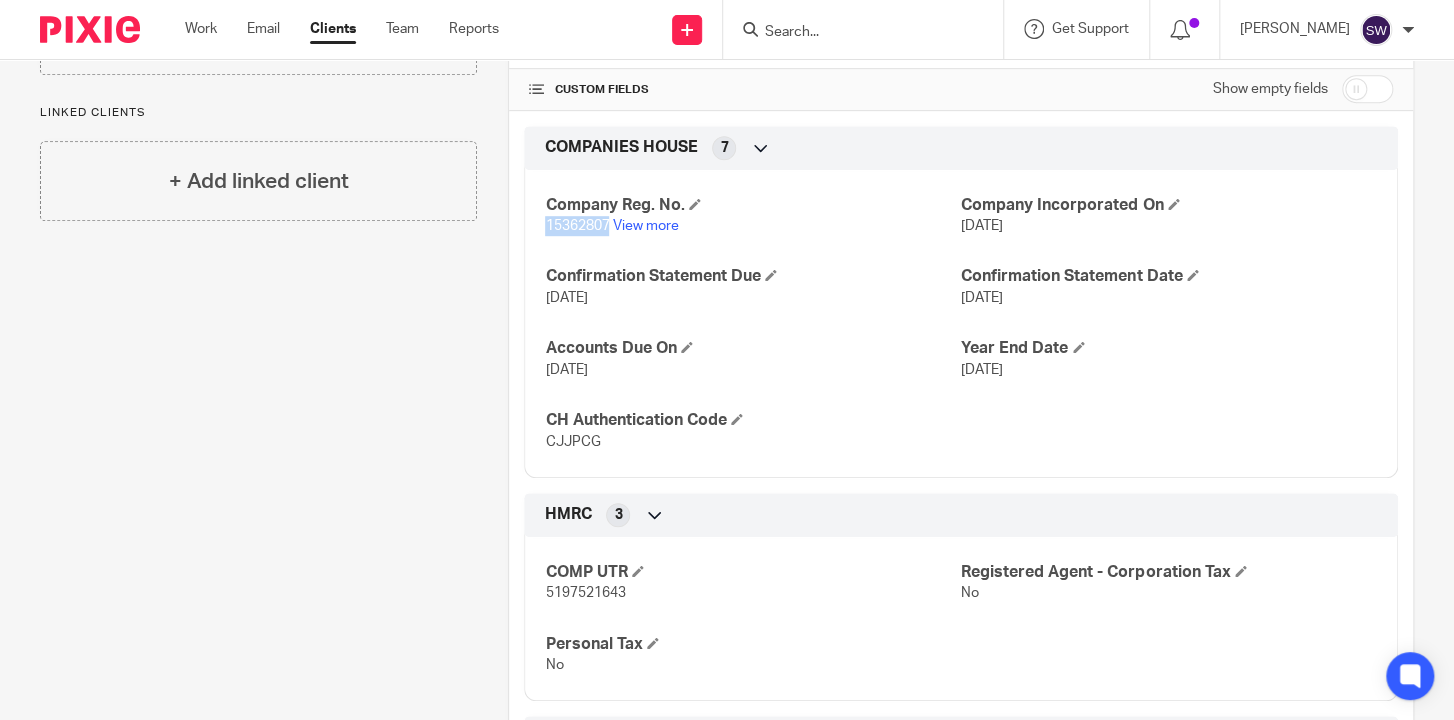 scroll, scrollTop: 483, scrollLeft: 0, axis: vertical 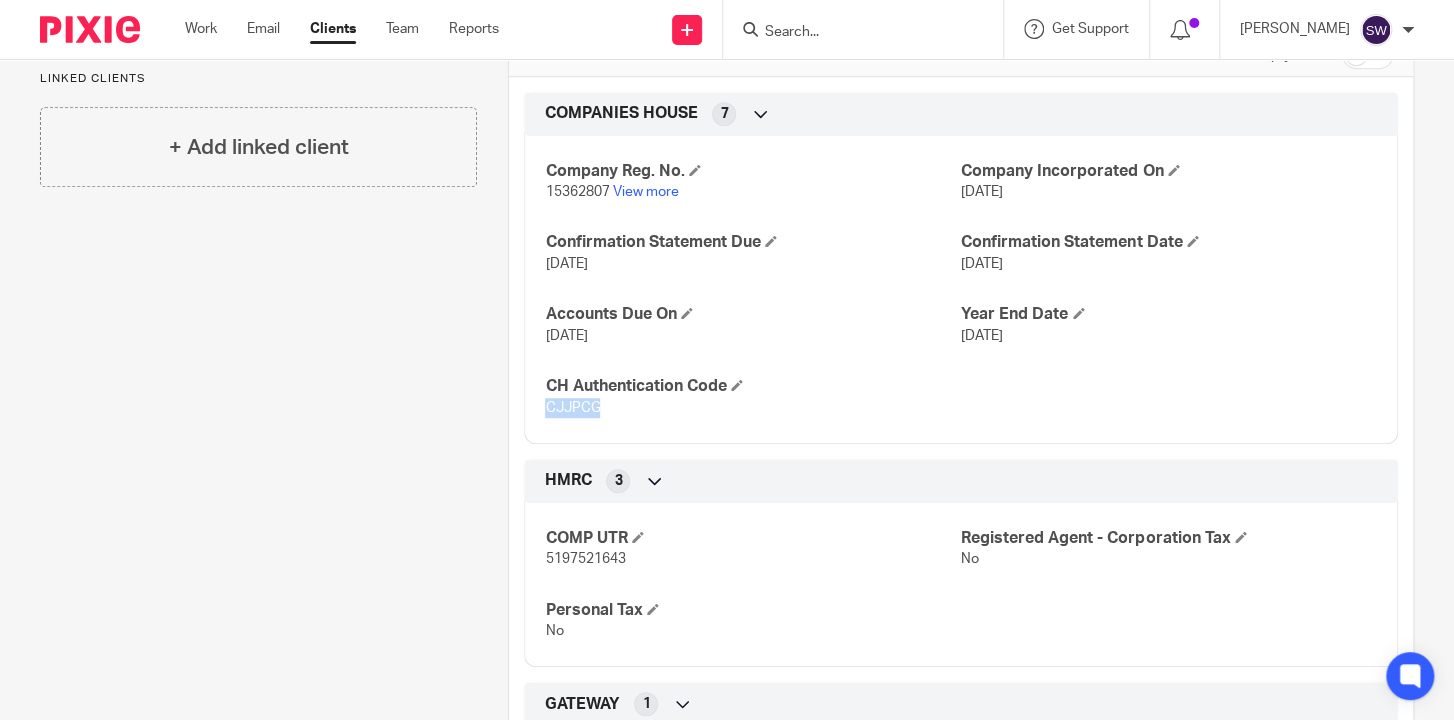 drag, startPoint x: 596, startPoint y: 409, endPoint x: 526, endPoint y: 406, distance: 70.064255 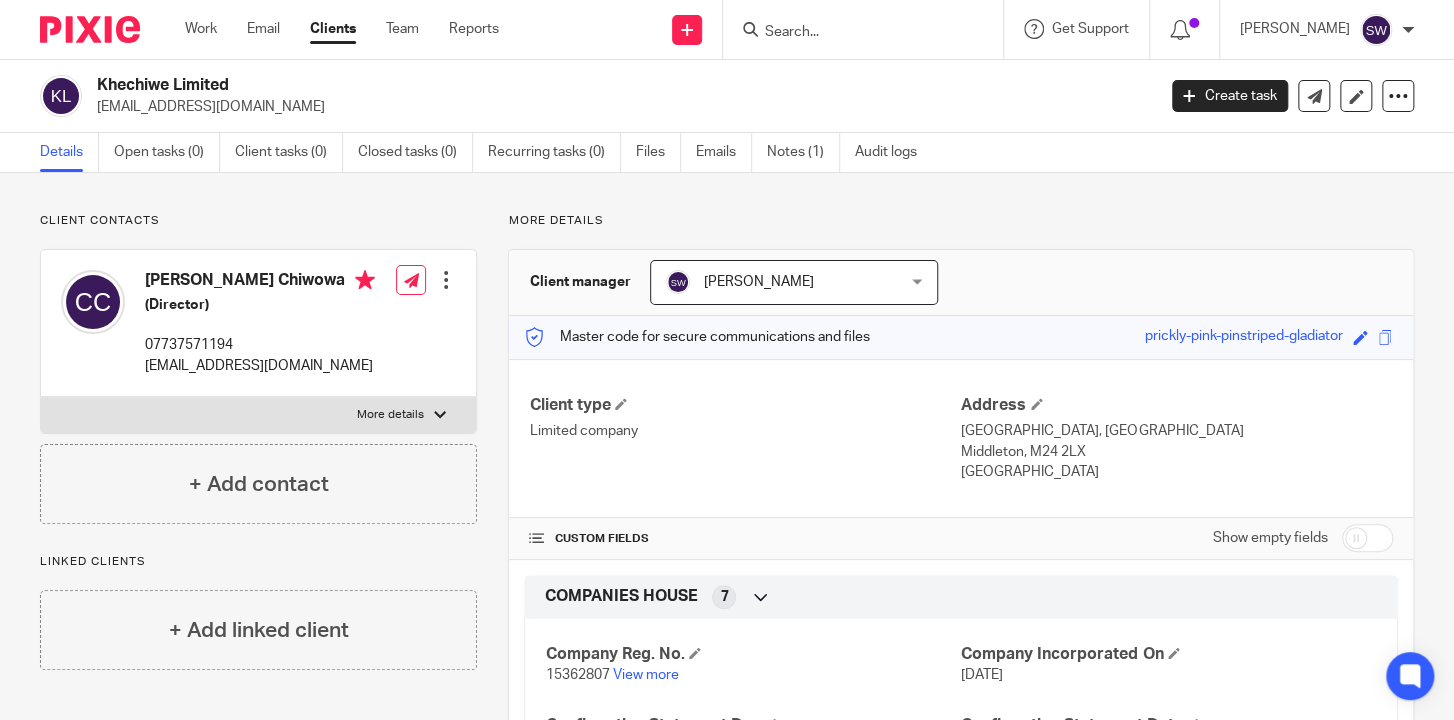 drag, startPoint x: 342, startPoint y: 281, endPoint x: 143, endPoint y: 284, distance: 199.02261 